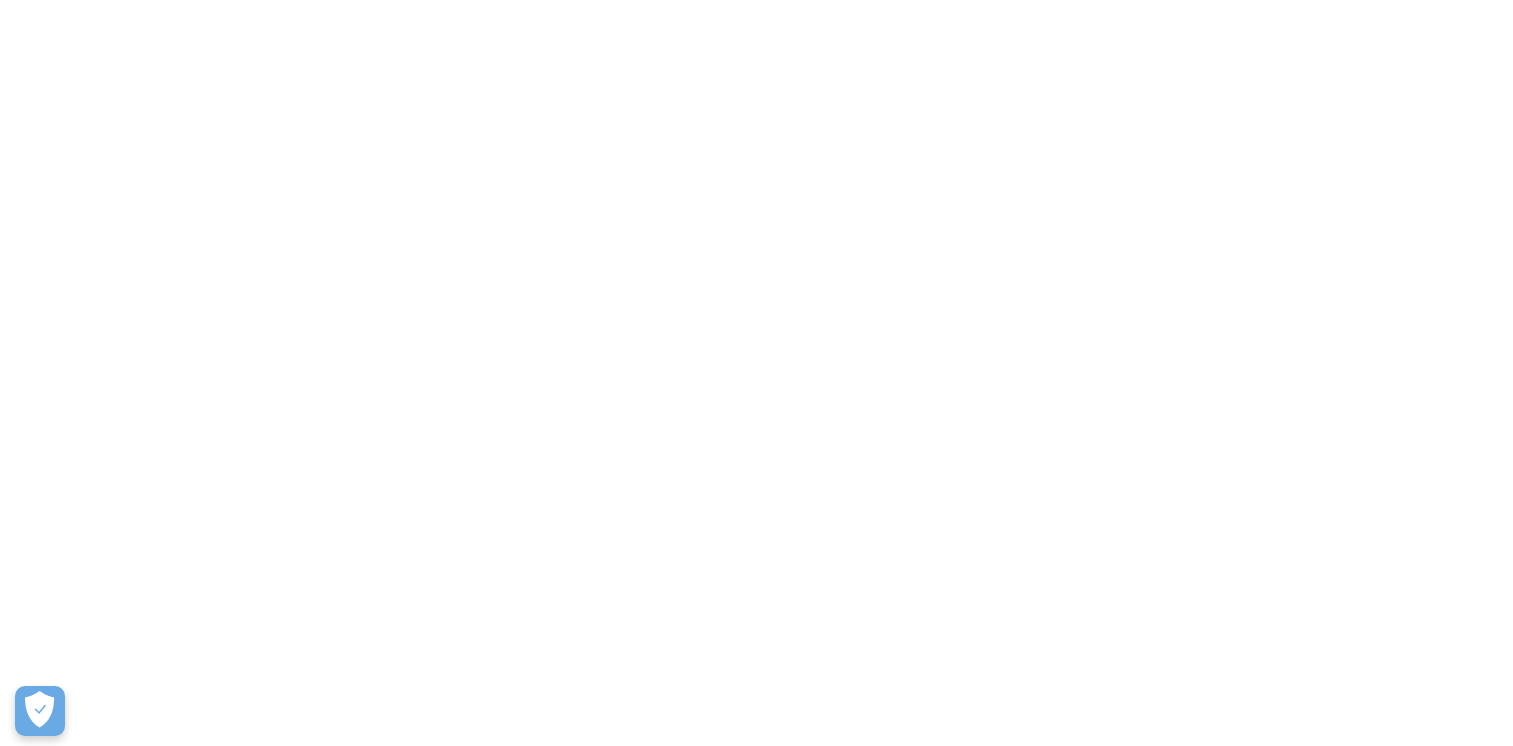 scroll, scrollTop: 0, scrollLeft: 0, axis: both 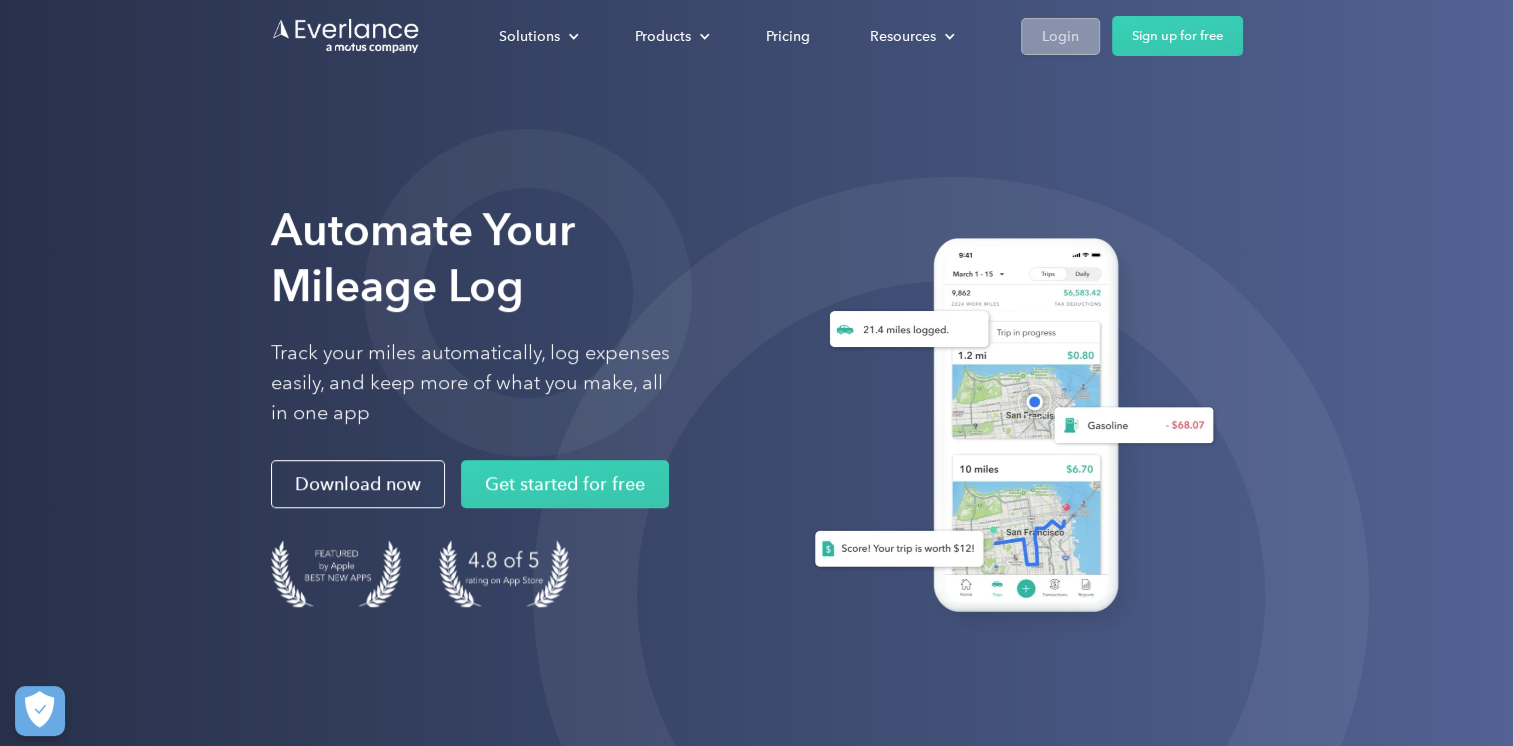 click on "Login" at bounding box center (1060, 36) 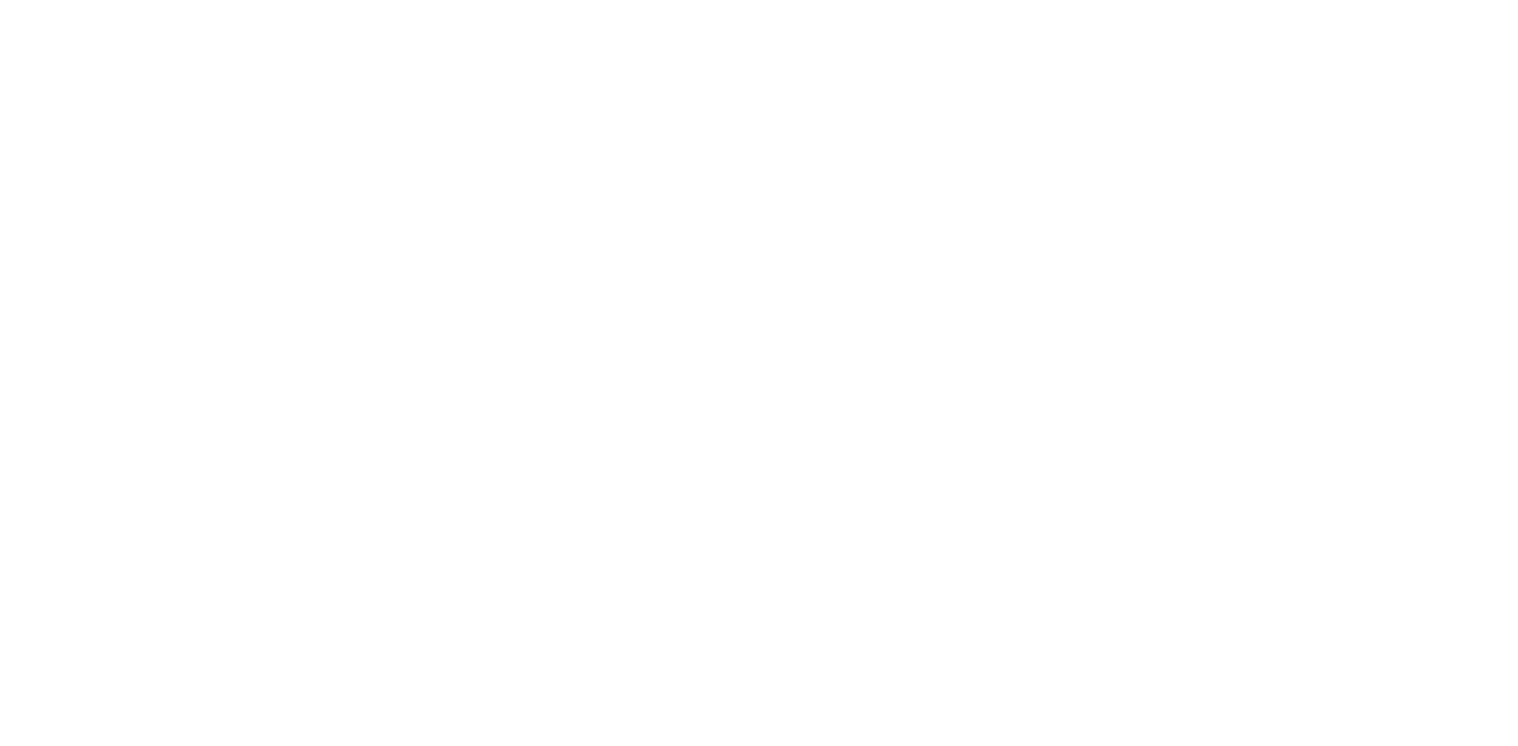 scroll, scrollTop: 0, scrollLeft: 0, axis: both 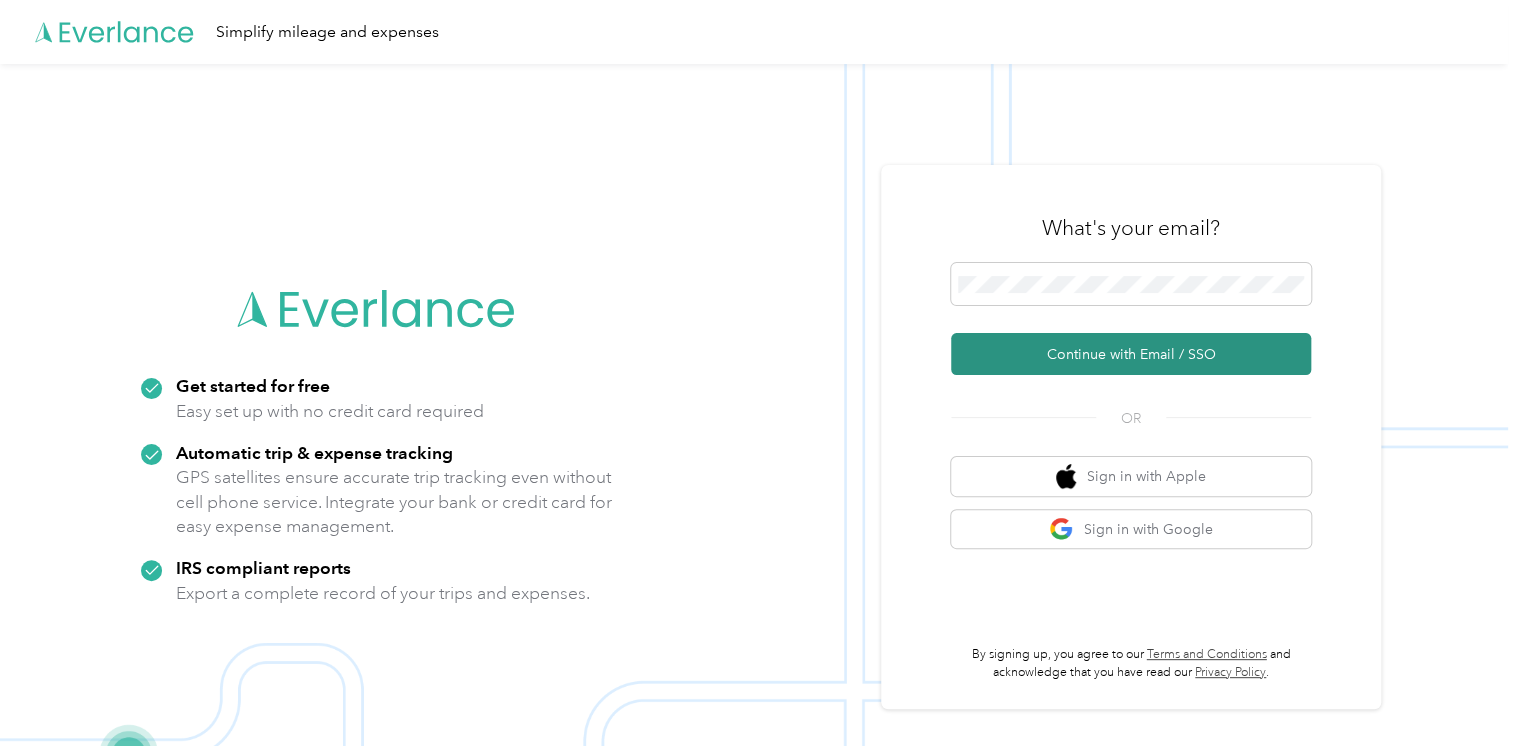 drag, startPoint x: 1034, startPoint y: 346, endPoint x: 988, endPoint y: 363, distance: 49.0408 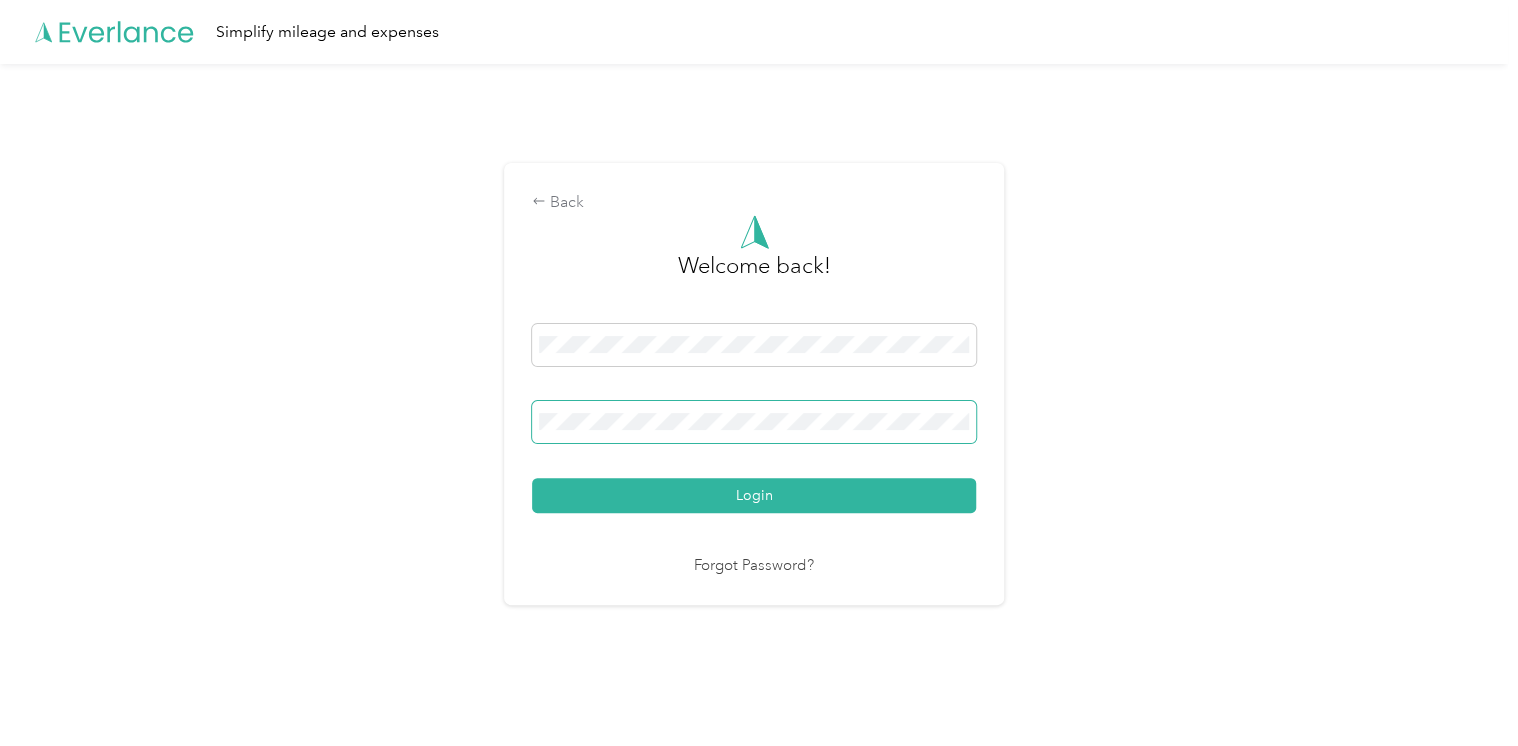 click on "Login" at bounding box center [754, 495] 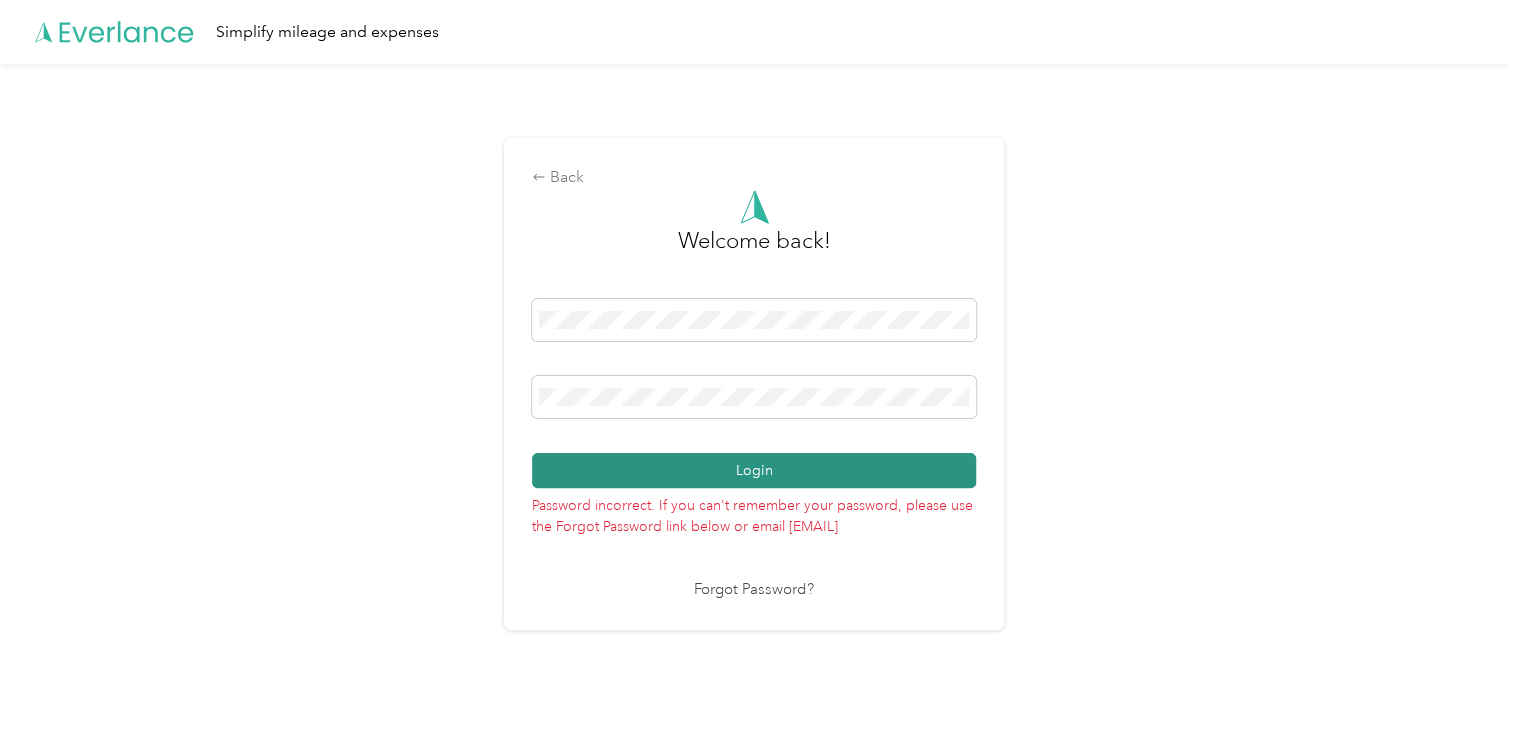 click on "Login" at bounding box center (754, 470) 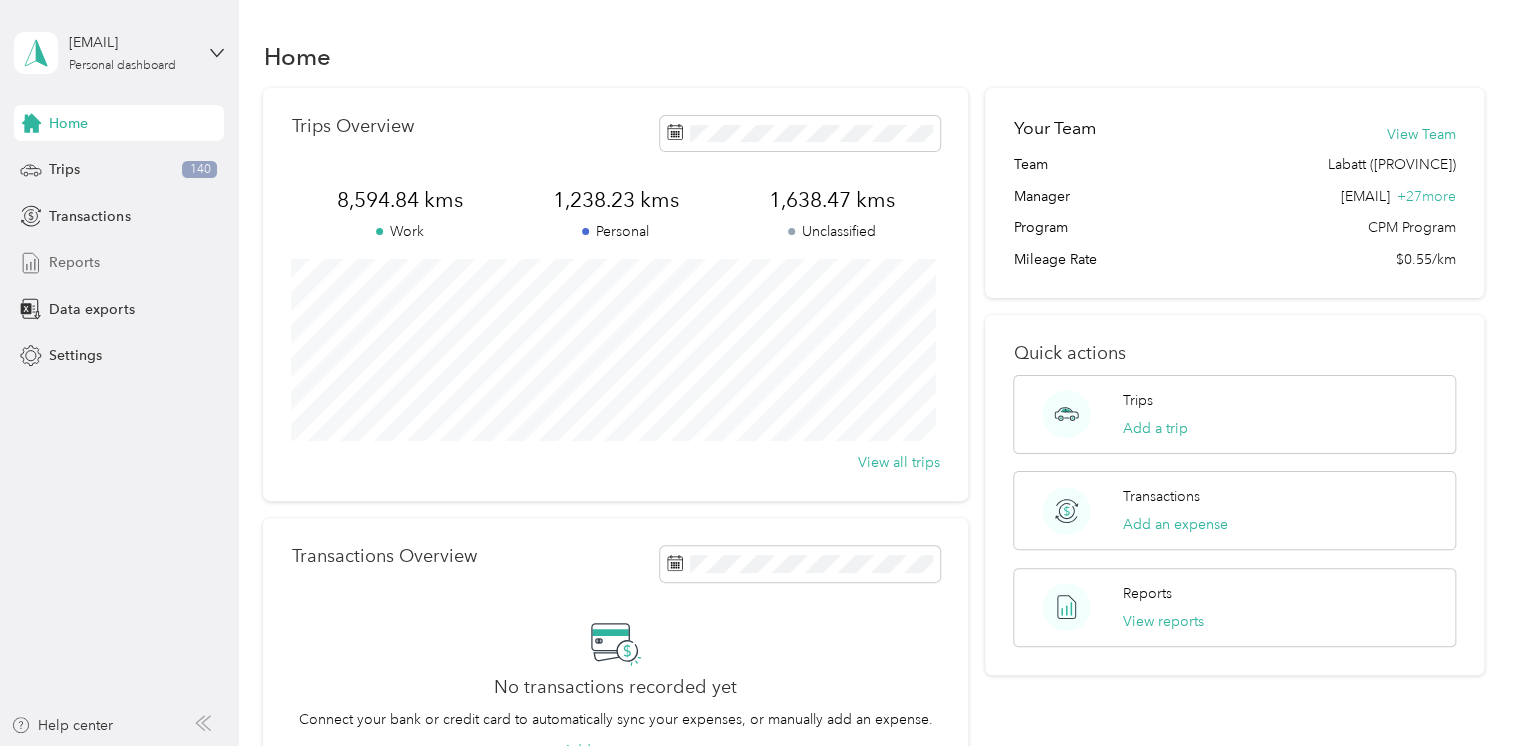 click on "Reports" at bounding box center [74, 262] 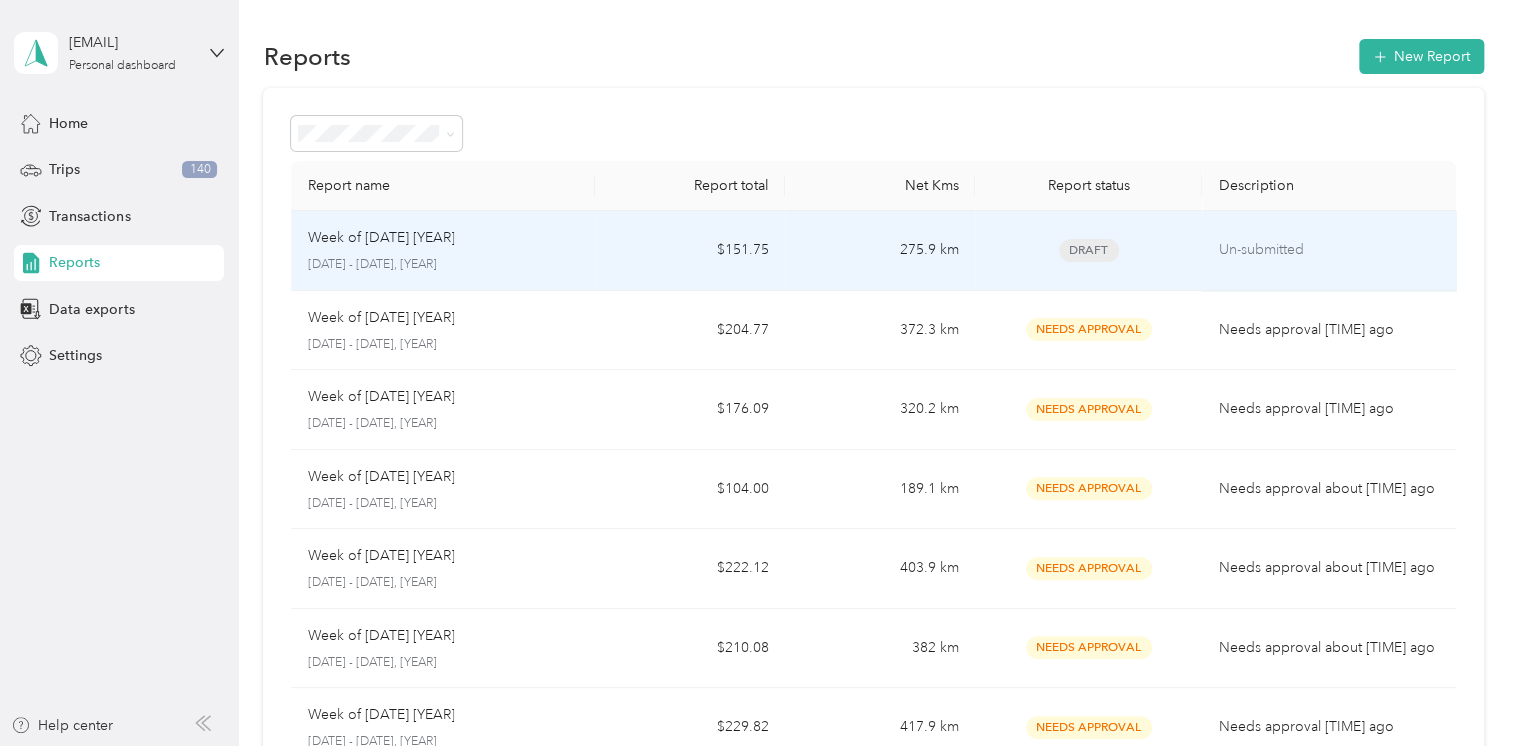 click on "Week of [DATE] [YEAR]" at bounding box center (443, 238) 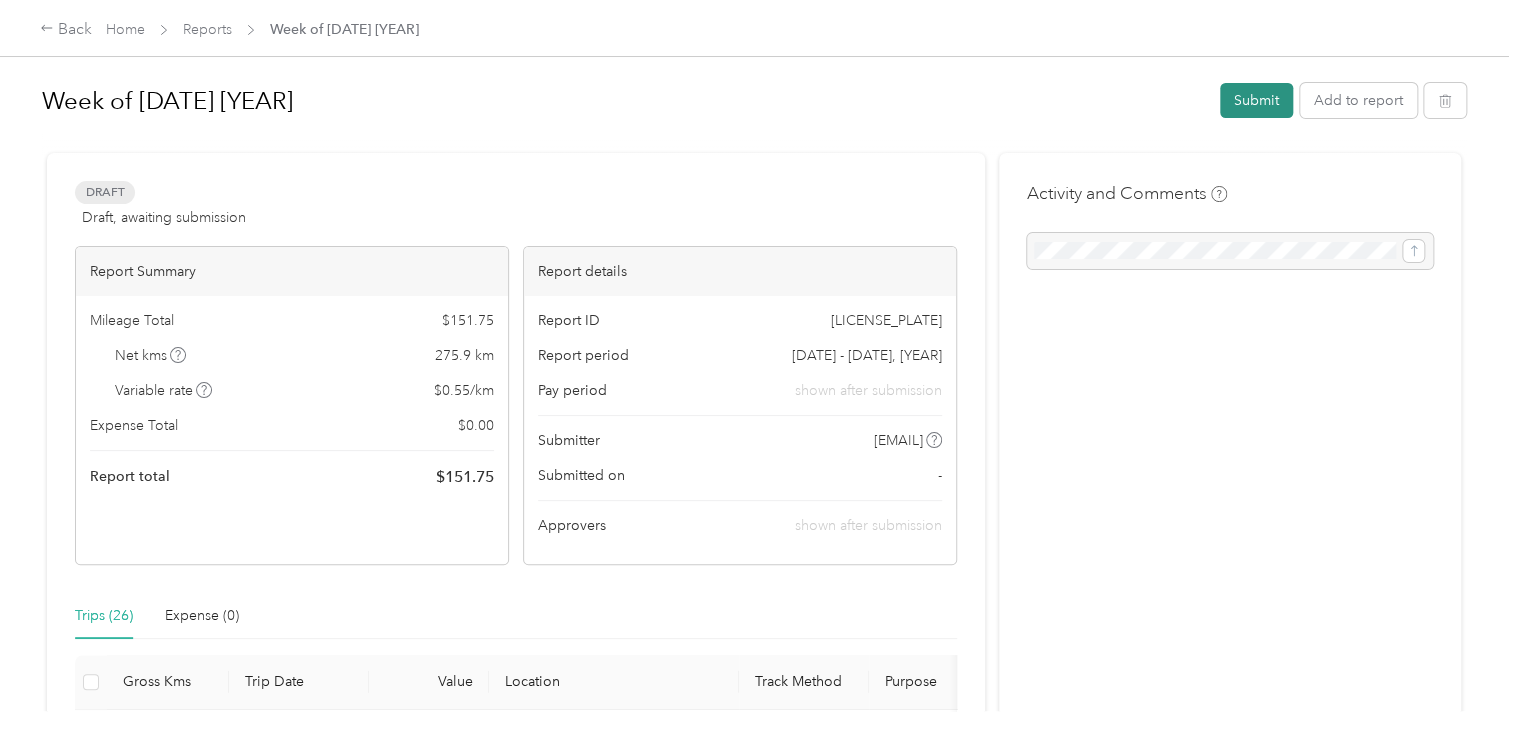 click on "Submit" at bounding box center (1256, 100) 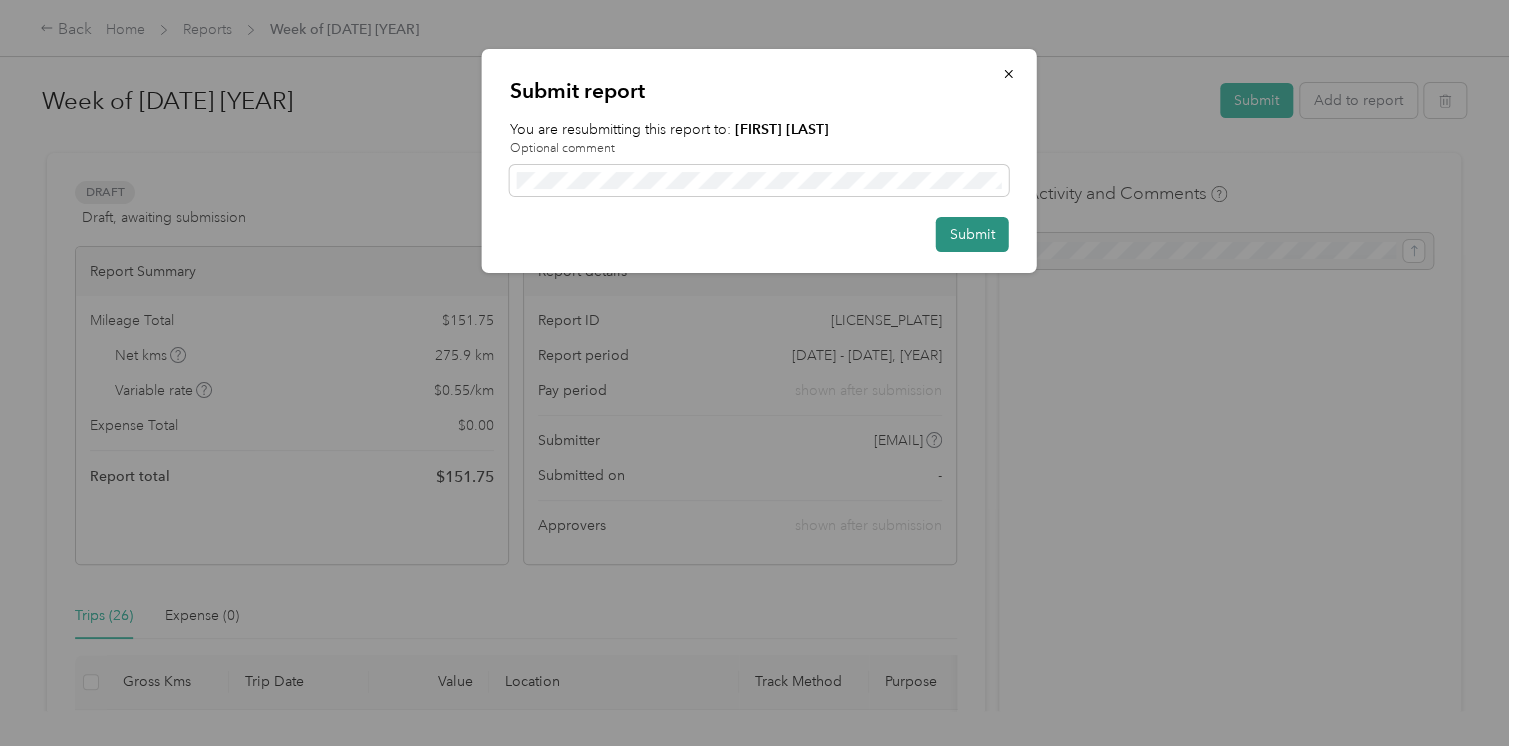 click on "Submit" at bounding box center (972, 234) 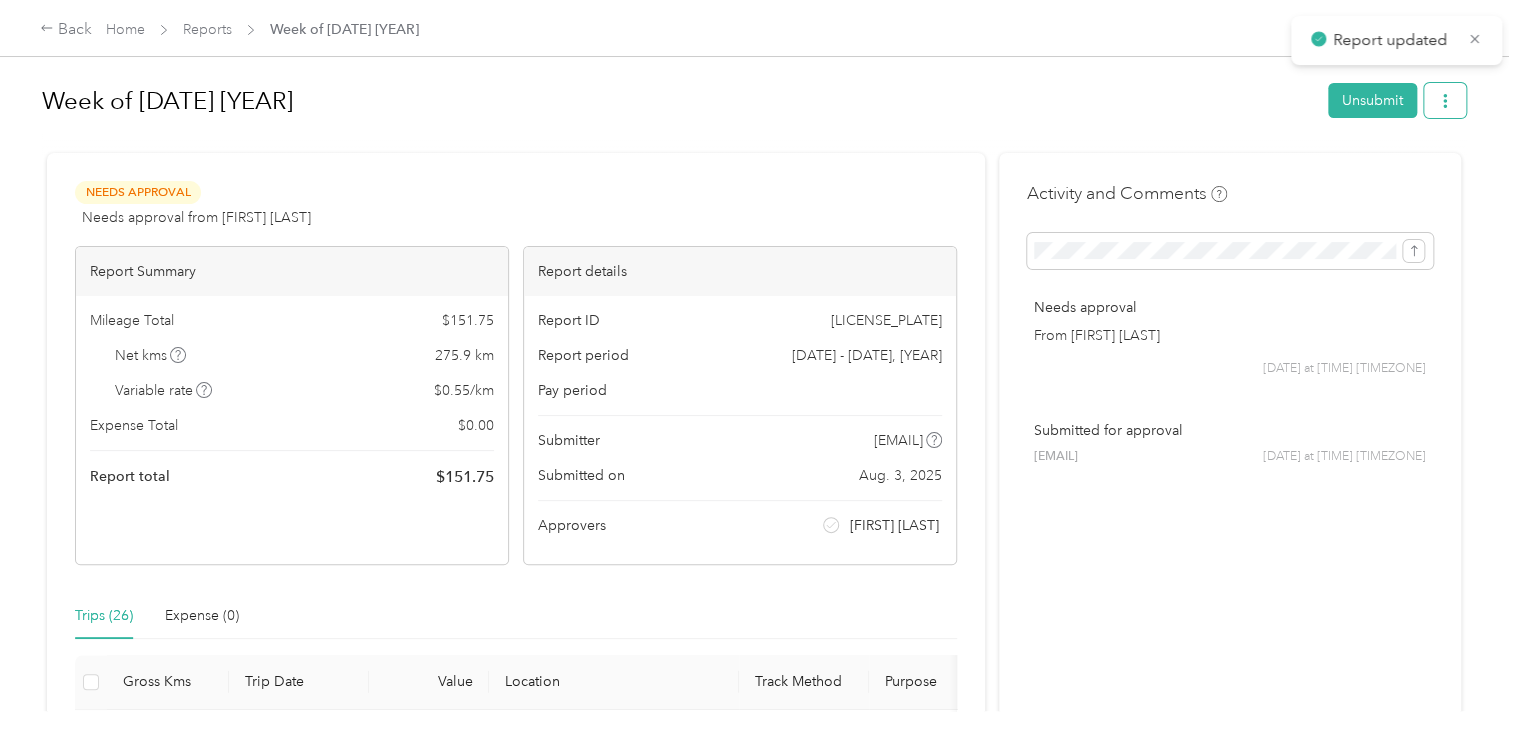 click at bounding box center [1445, 100] 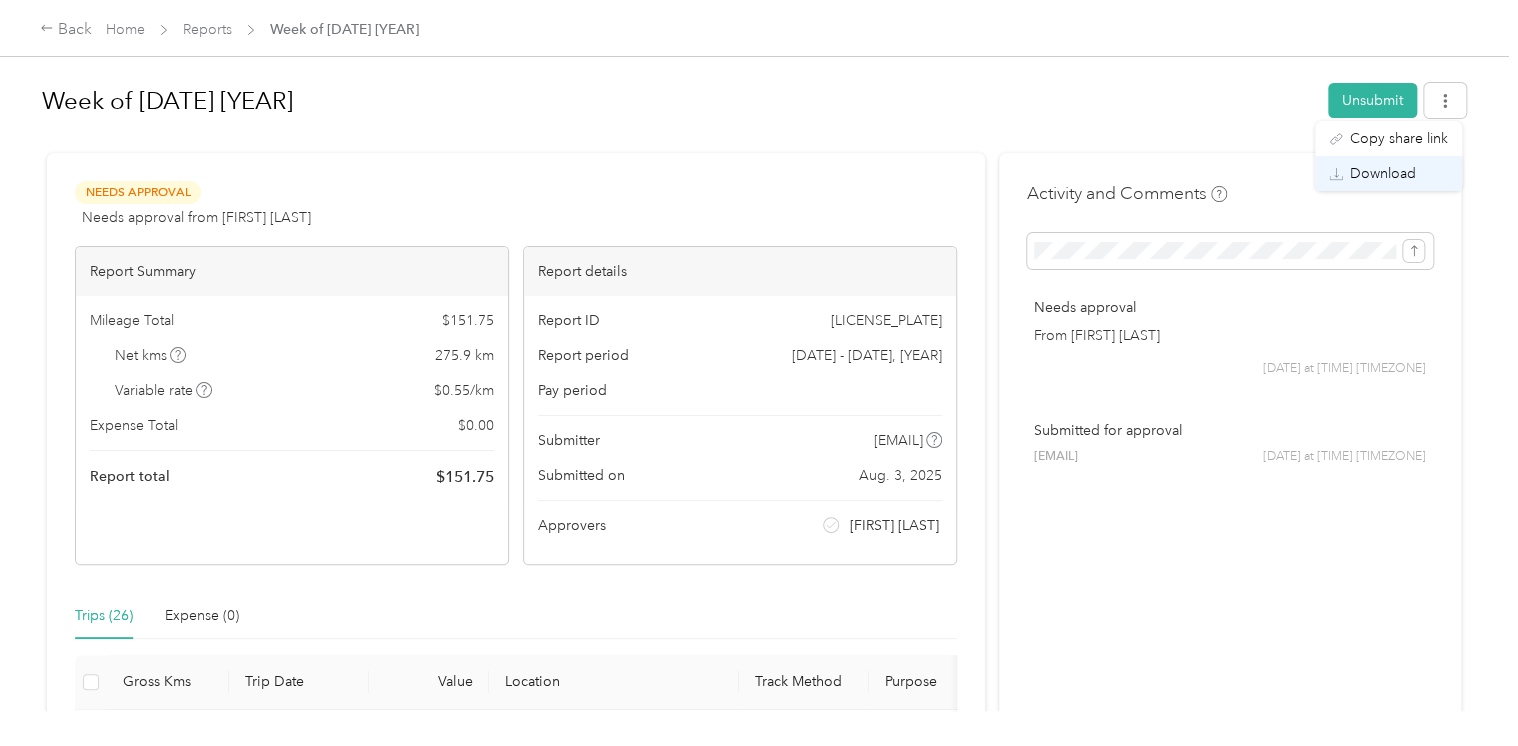 click on "Download" at bounding box center [1388, 173] 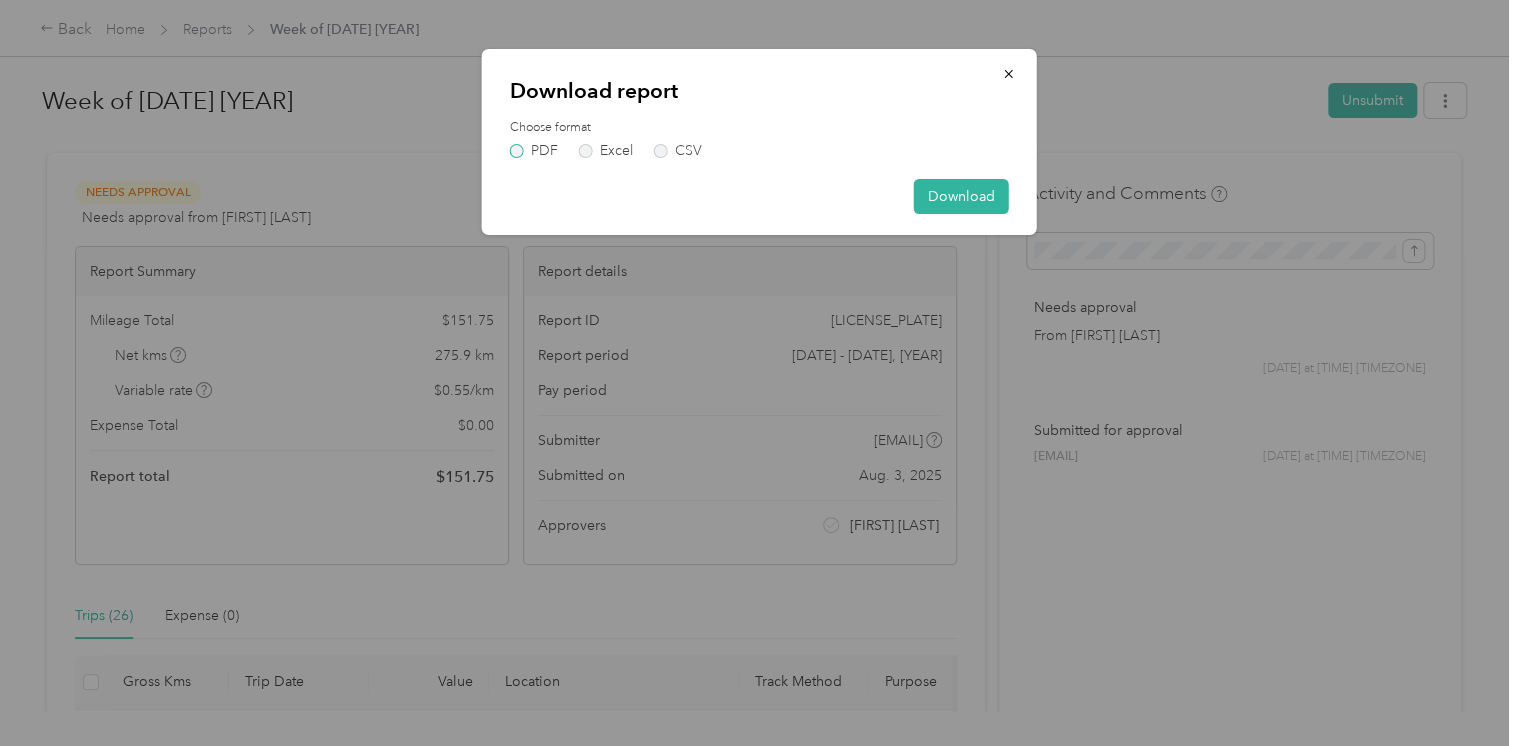 click on "PDF" at bounding box center [534, 151] 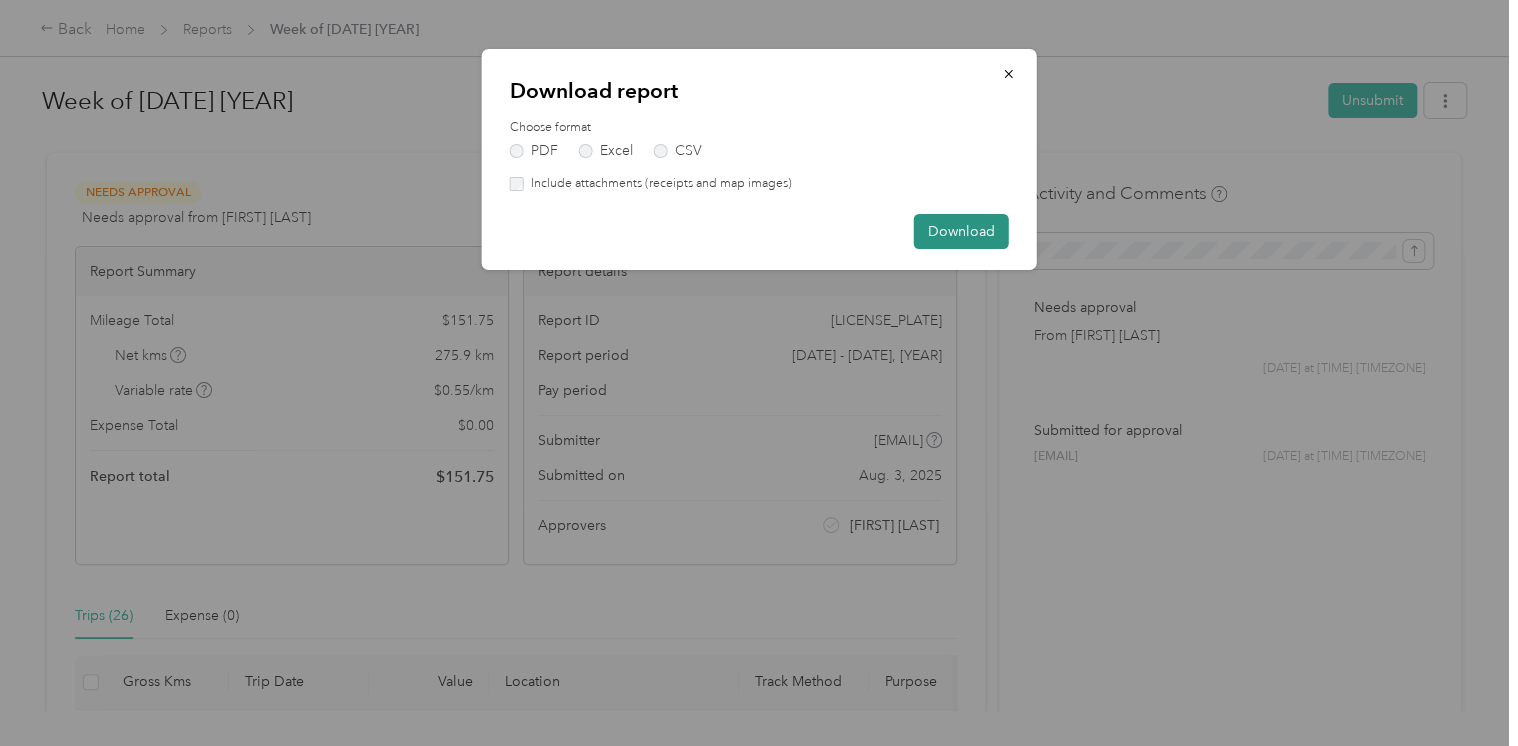 click on "Download" at bounding box center [961, 231] 